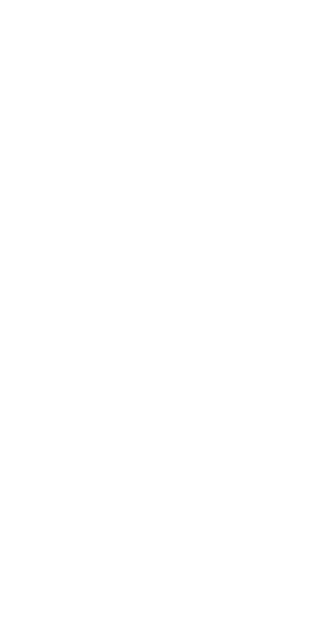 scroll, scrollTop: 0, scrollLeft: 0, axis: both 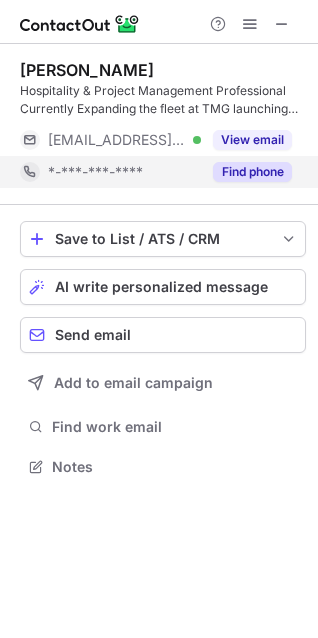 click on "Find phone" at bounding box center [252, 172] 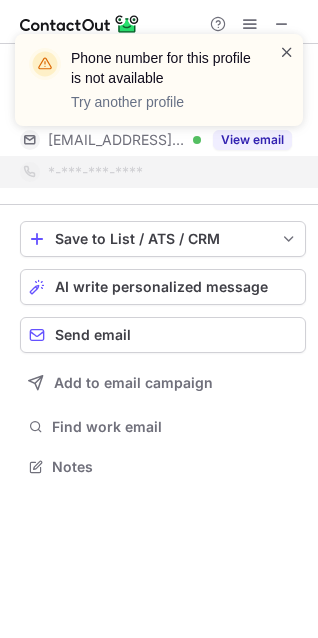 click at bounding box center [287, 52] 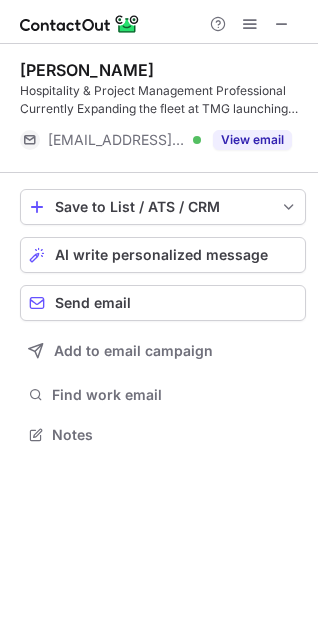 scroll, scrollTop: 421, scrollLeft: 318, axis: both 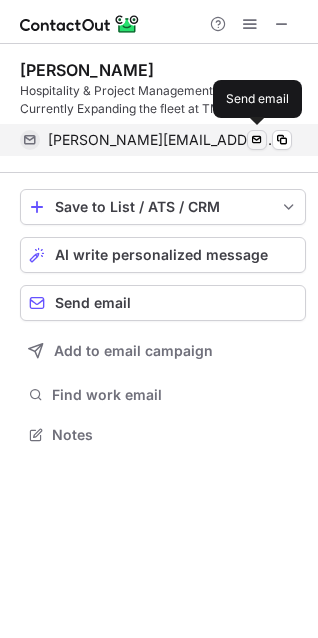click at bounding box center [257, 140] 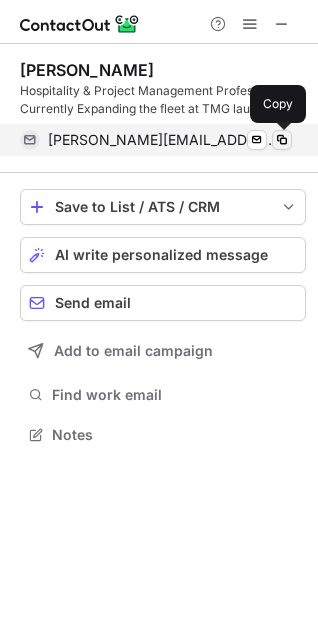 click at bounding box center [282, 140] 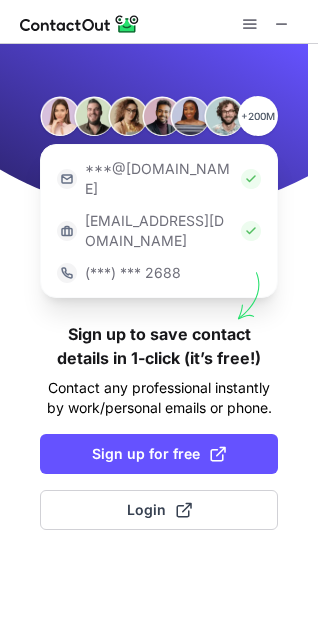 scroll, scrollTop: 0, scrollLeft: 0, axis: both 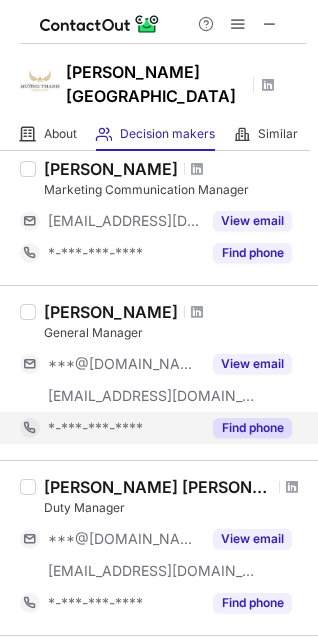click on "Find phone" at bounding box center [252, 428] 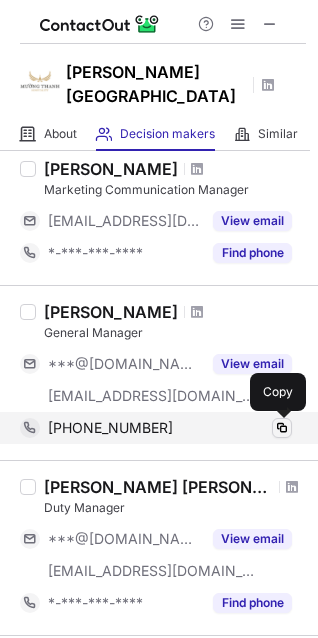 click at bounding box center [282, 428] 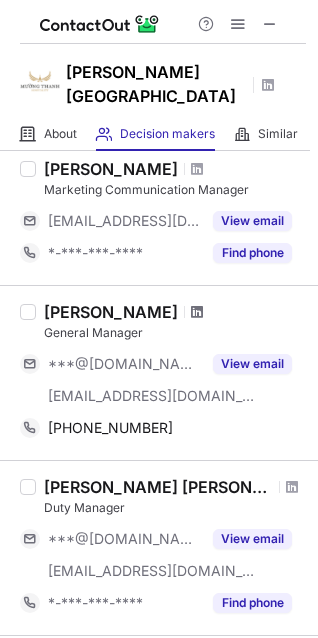click at bounding box center [197, 312] 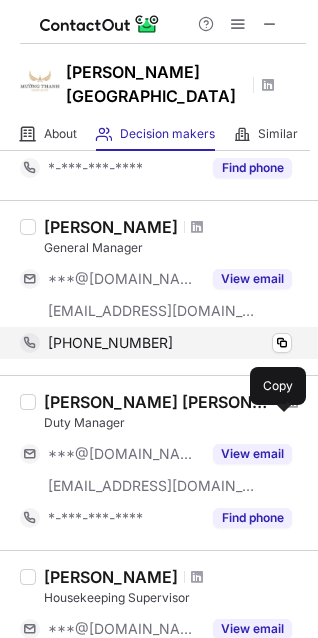 scroll, scrollTop: 183, scrollLeft: 0, axis: vertical 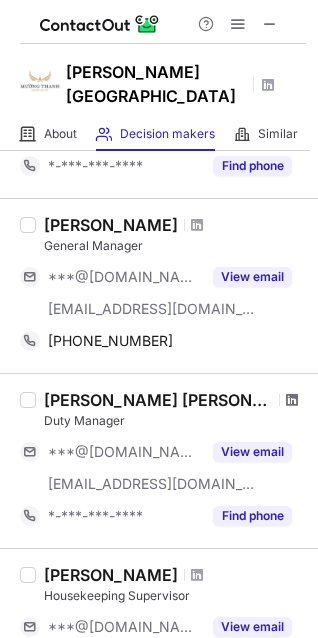click at bounding box center (292, 400) 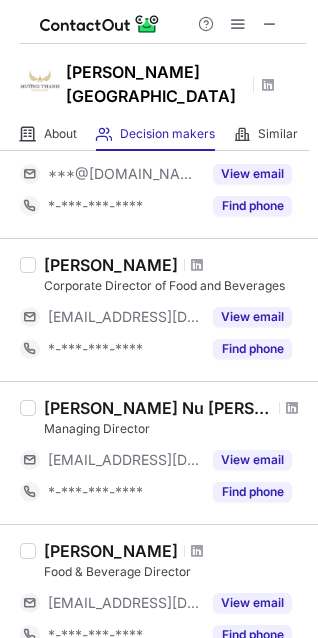scroll, scrollTop: 660, scrollLeft: 0, axis: vertical 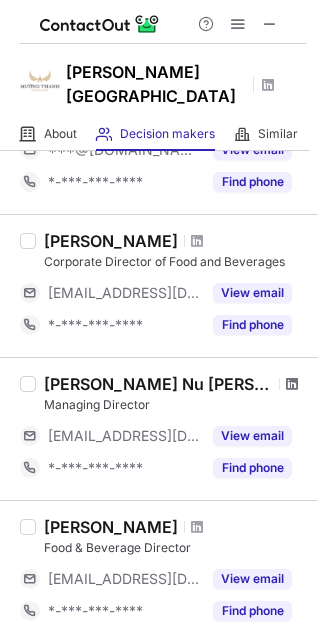 click at bounding box center [292, 384] 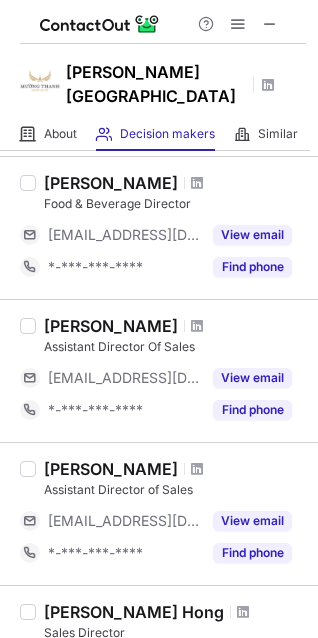 scroll, scrollTop: 1011, scrollLeft: 0, axis: vertical 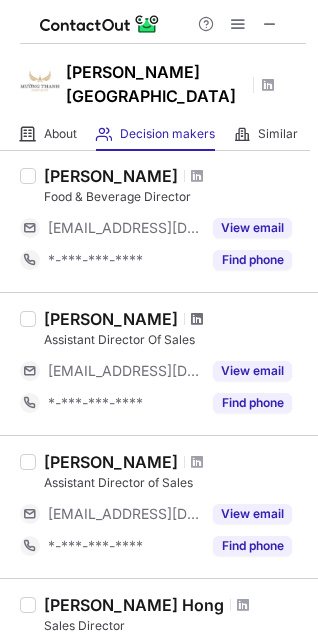 click at bounding box center [197, 319] 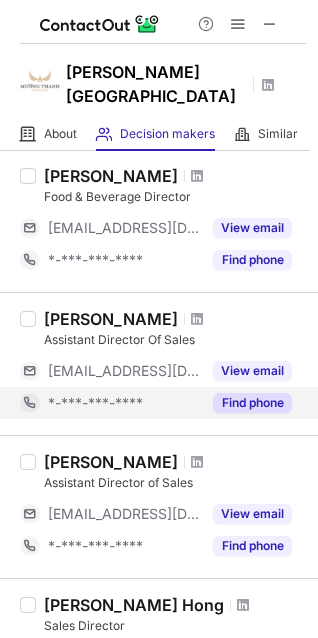 click on "Find phone" at bounding box center [252, 403] 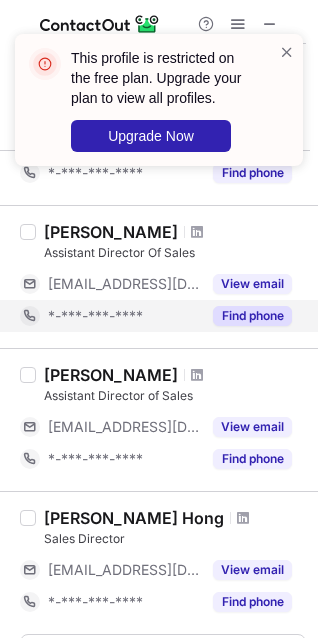 scroll, scrollTop: 1103, scrollLeft: 0, axis: vertical 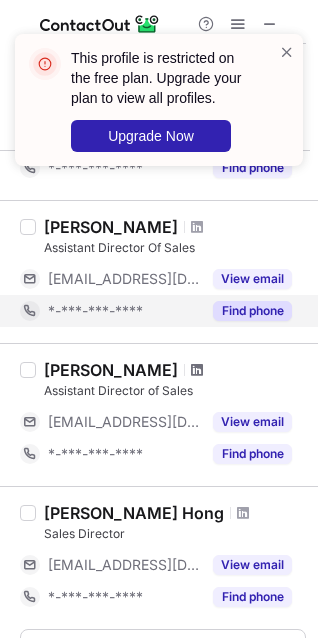 click at bounding box center [197, 370] 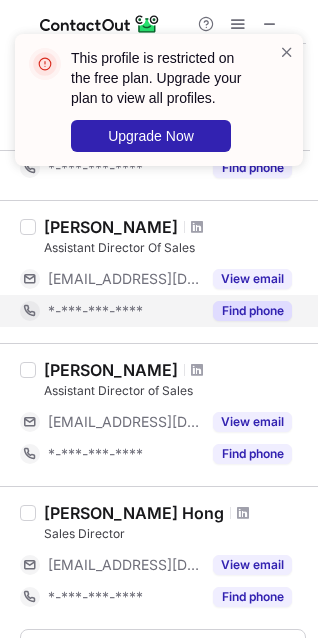 click on "Find phone" at bounding box center [252, 311] 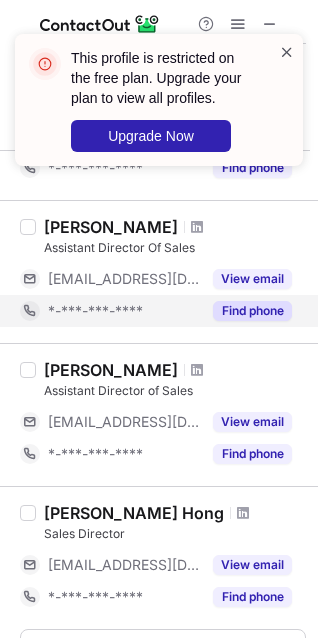 click at bounding box center (287, 52) 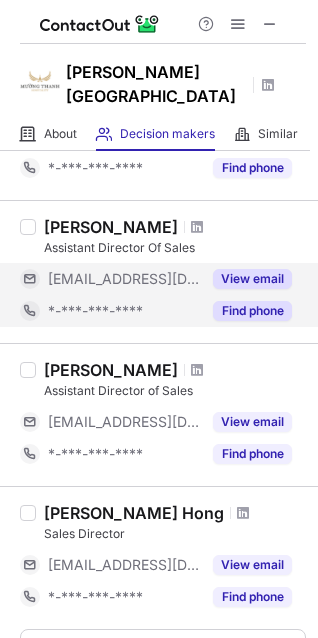 click on "View email" at bounding box center (252, 279) 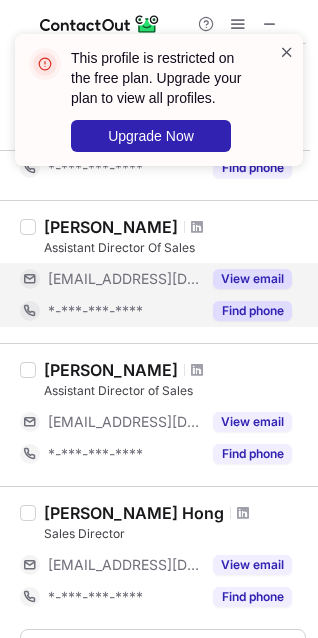 click at bounding box center (287, 52) 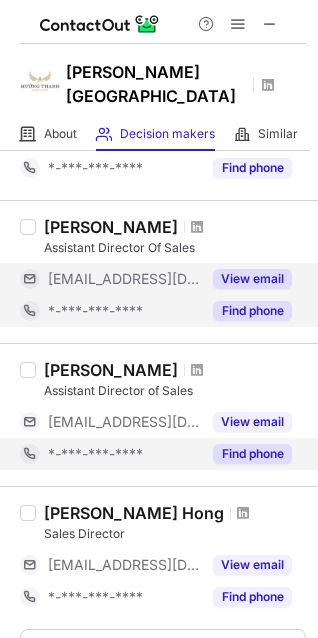 click on "Find phone" at bounding box center (252, 454) 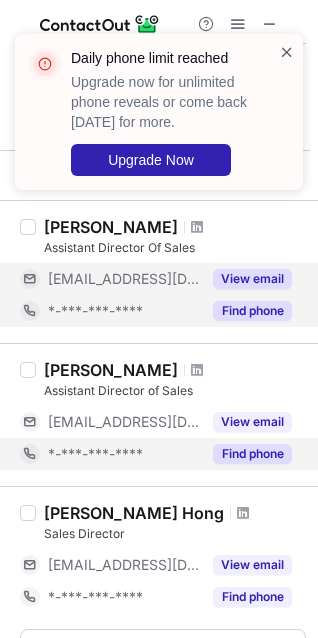 click at bounding box center (287, 52) 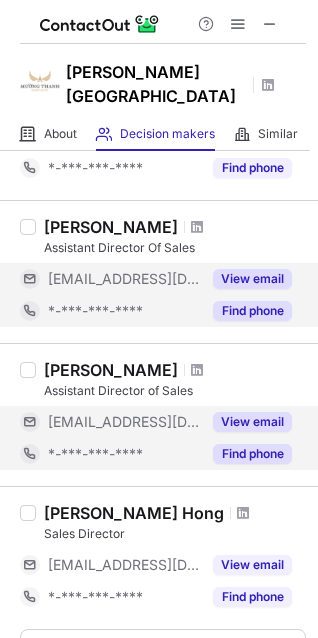 click on "View email" at bounding box center (252, 422) 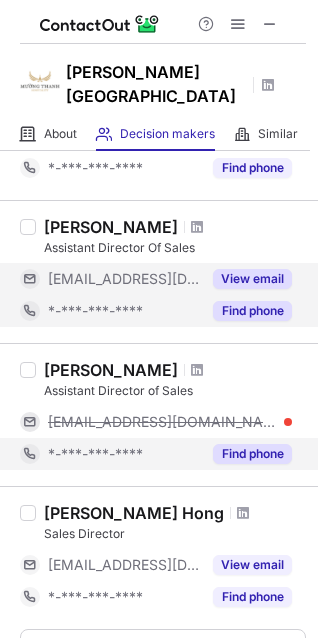 click on "Find phone" at bounding box center (252, 454) 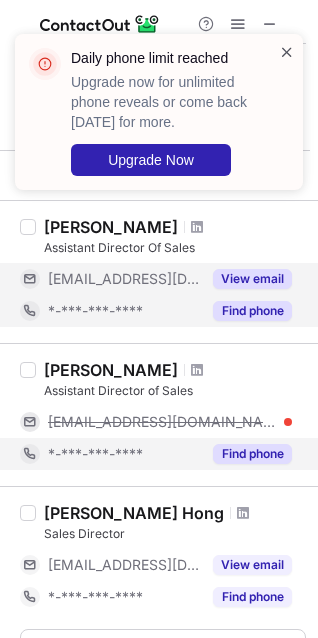 click at bounding box center (287, 52) 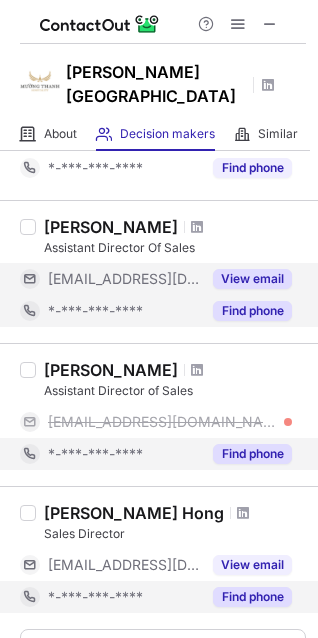 click on "Find phone" at bounding box center (252, 597) 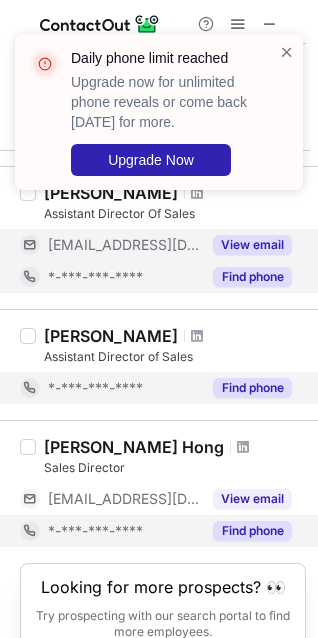 scroll, scrollTop: 1138, scrollLeft: 0, axis: vertical 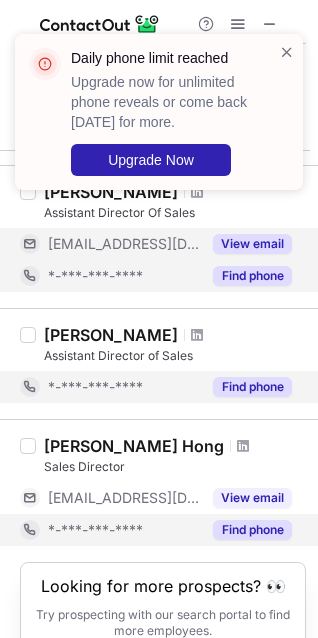 click on "Find phone" at bounding box center [252, 387] 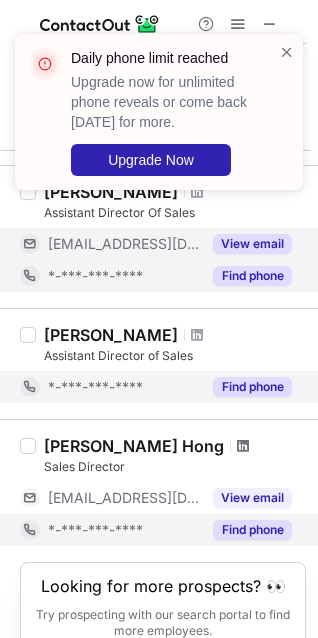 click at bounding box center (243, 446) 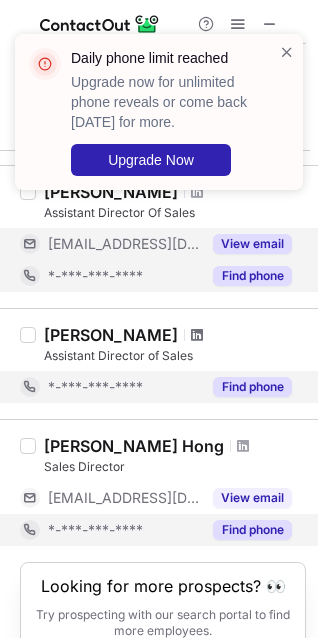 click at bounding box center [197, 335] 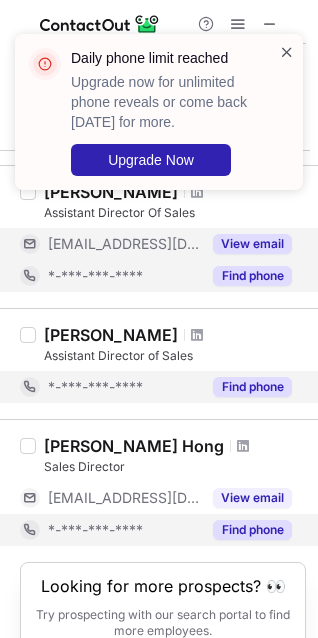 click at bounding box center (287, 52) 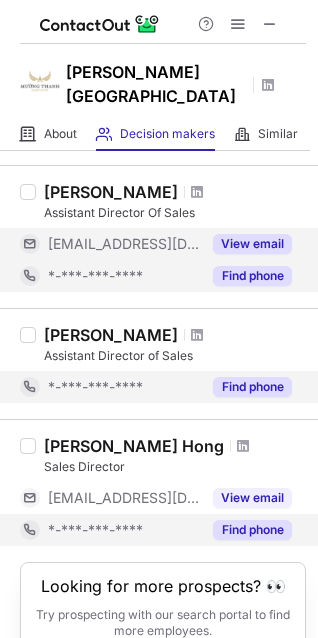 click on "Daily phone limit reached Upgrade now for unlimited phone reveals or come back tomorrow for more. Upgrade Now" at bounding box center (159, 120) 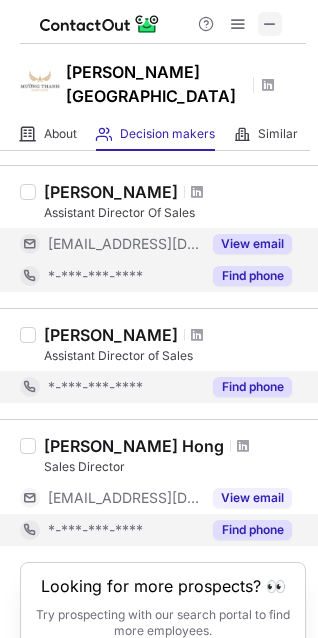 click at bounding box center [270, 24] 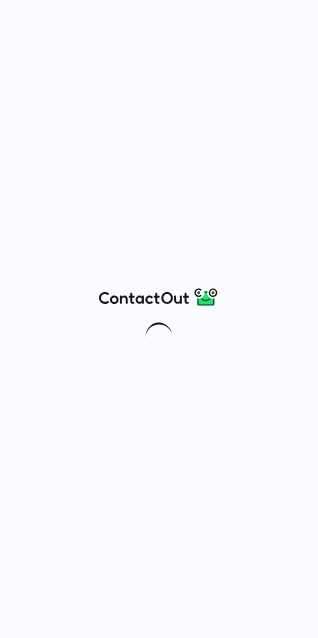 scroll, scrollTop: 0, scrollLeft: 0, axis: both 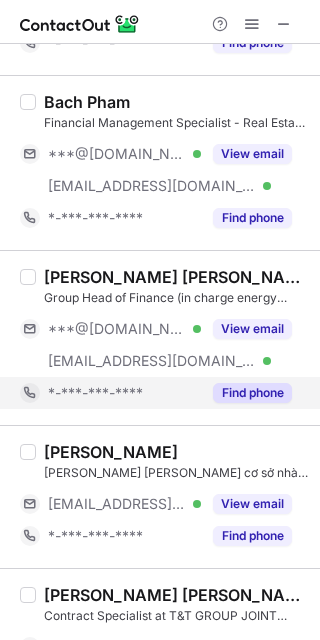 click on "Find phone" at bounding box center (246, 393) 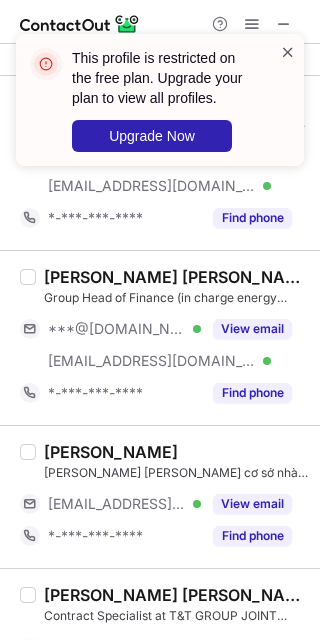 click at bounding box center [288, 52] 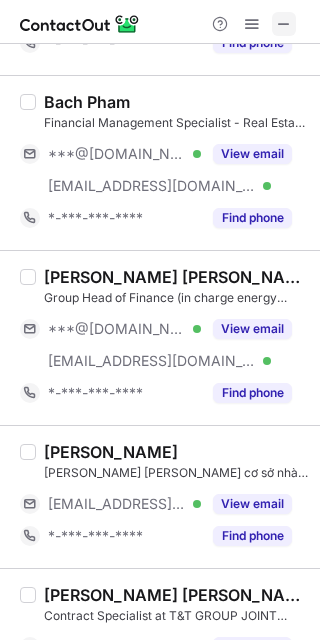 click at bounding box center (284, 24) 